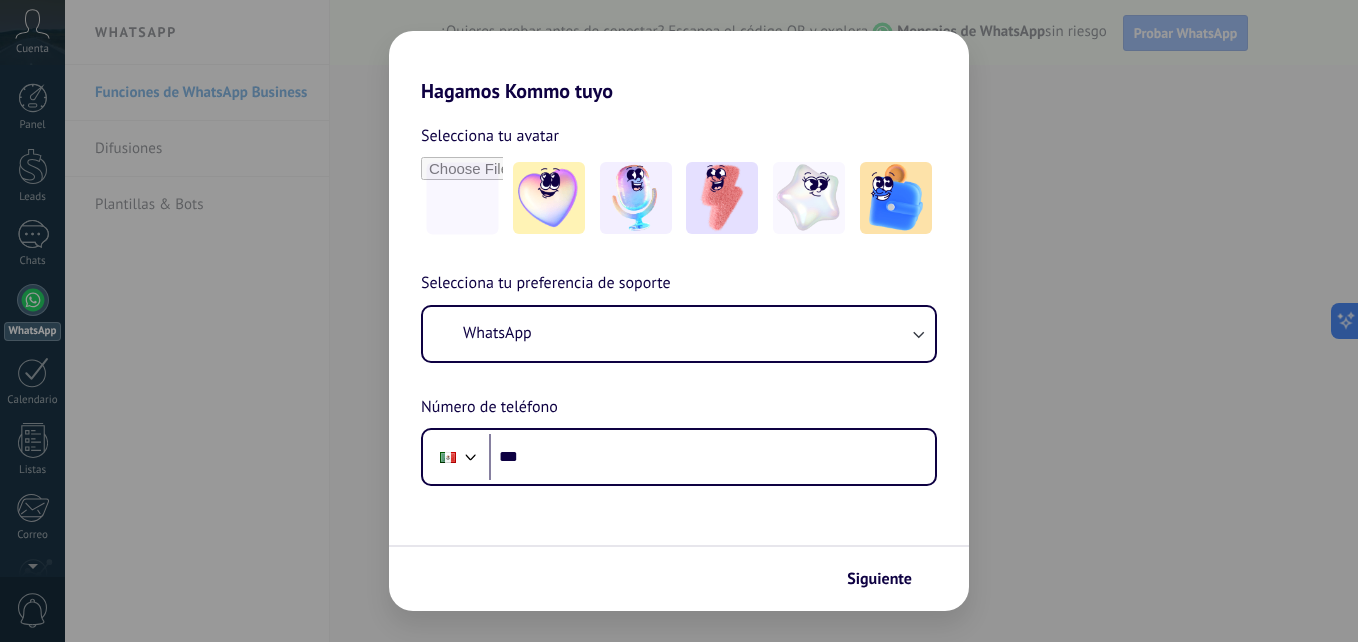 scroll, scrollTop: 0, scrollLeft: 0, axis: both 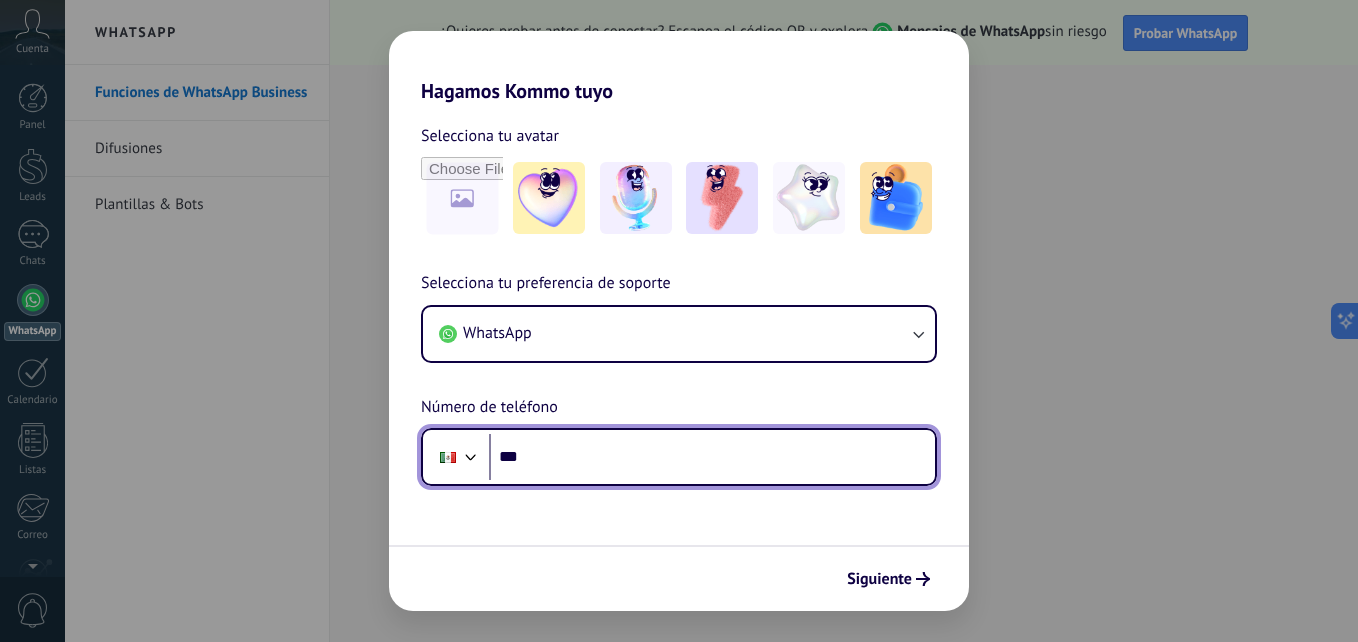 click on "***" at bounding box center [712, 457] 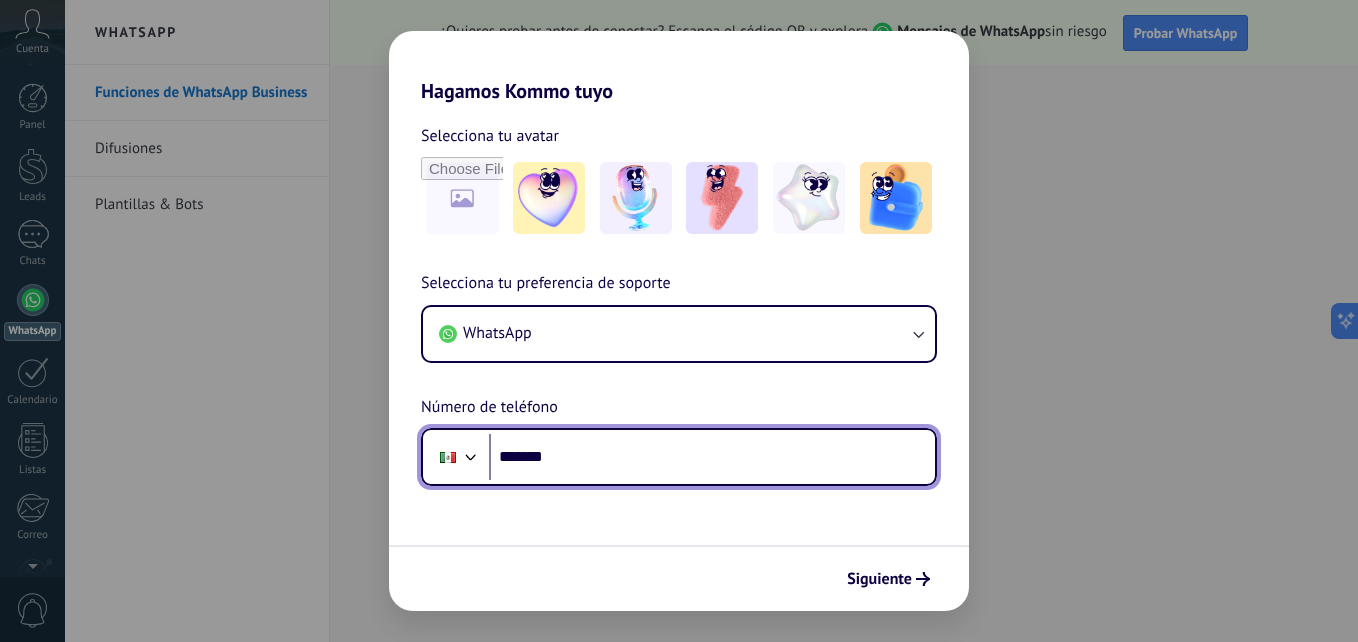 type on "*********" 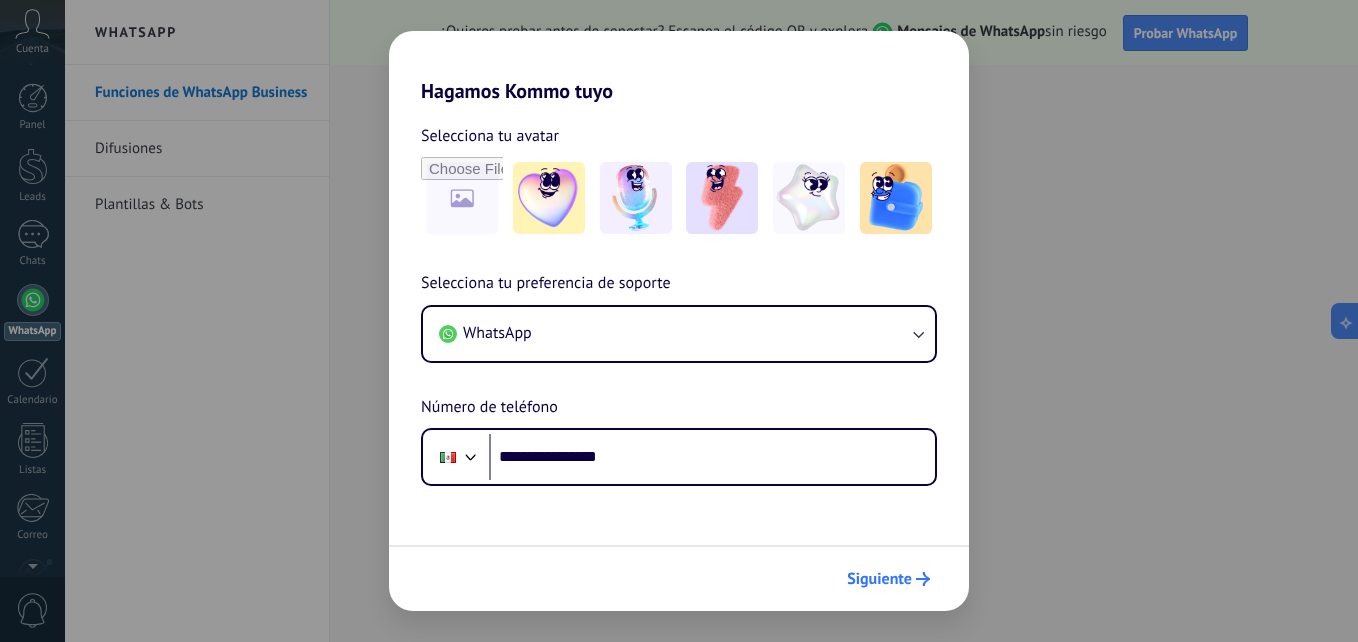 click on "Siguiente" at bounding box center (888, 579) 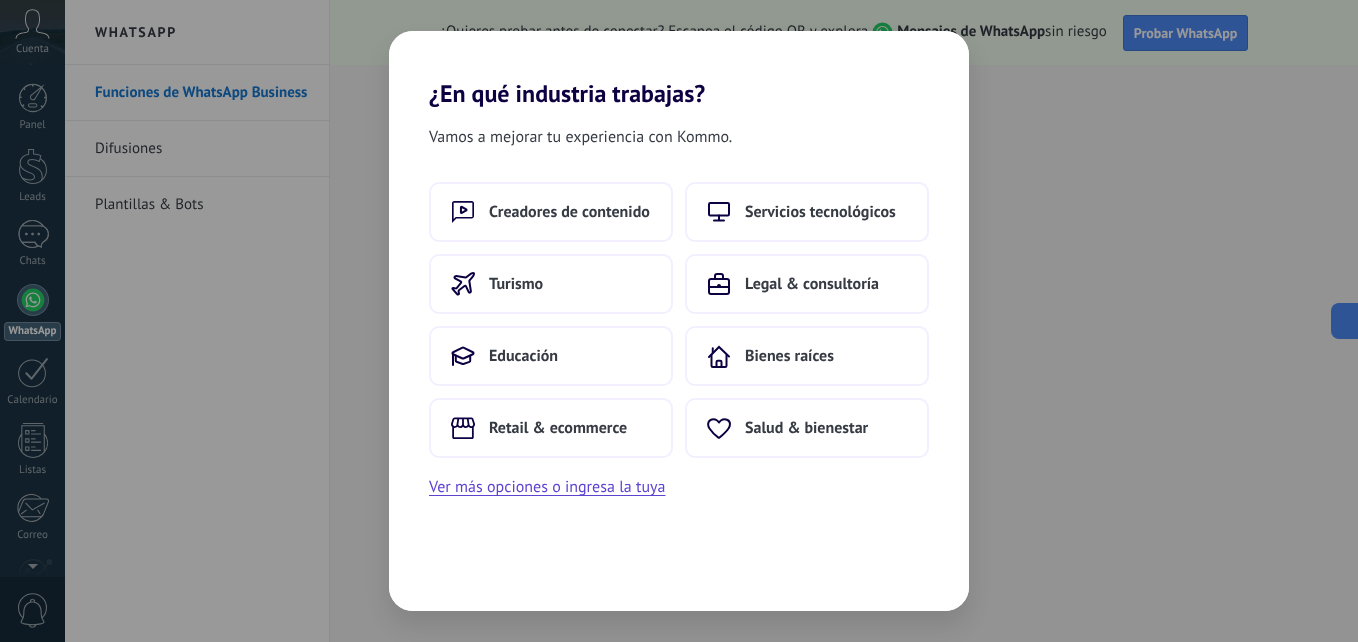 scroll, scrollTop: 0, scrollLeft: 0, axis: both 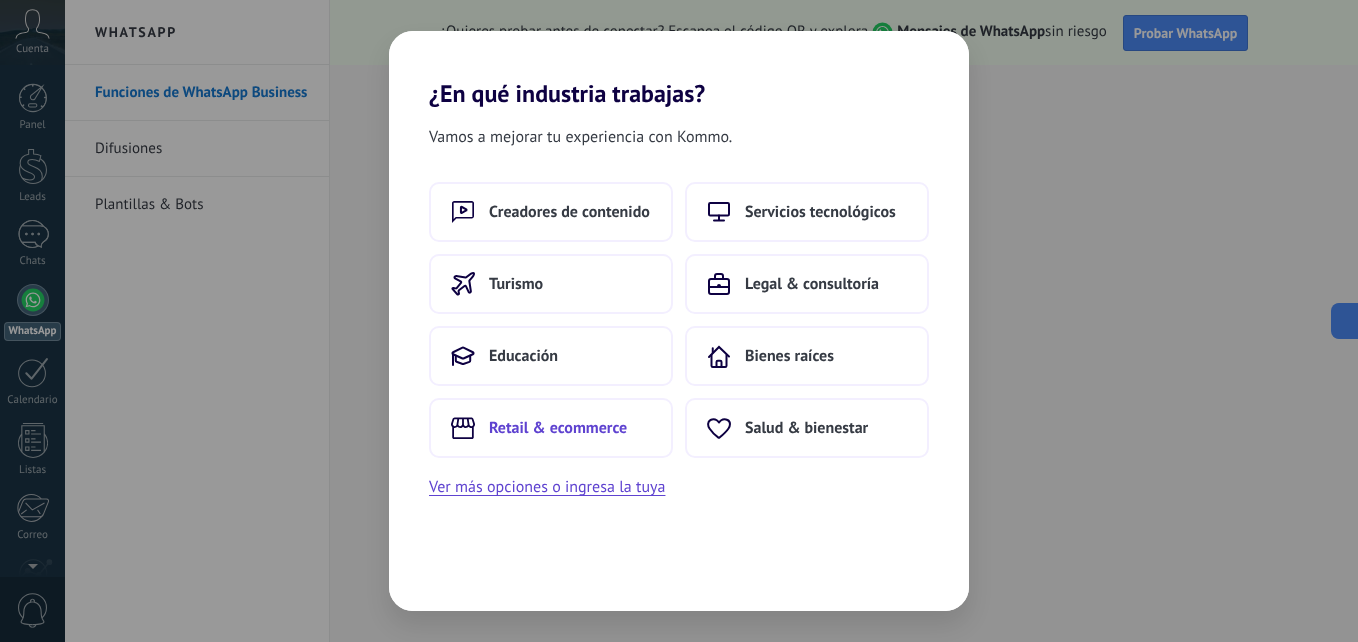 click on "Retail & ecommerce" at bounding box center (569, 212) 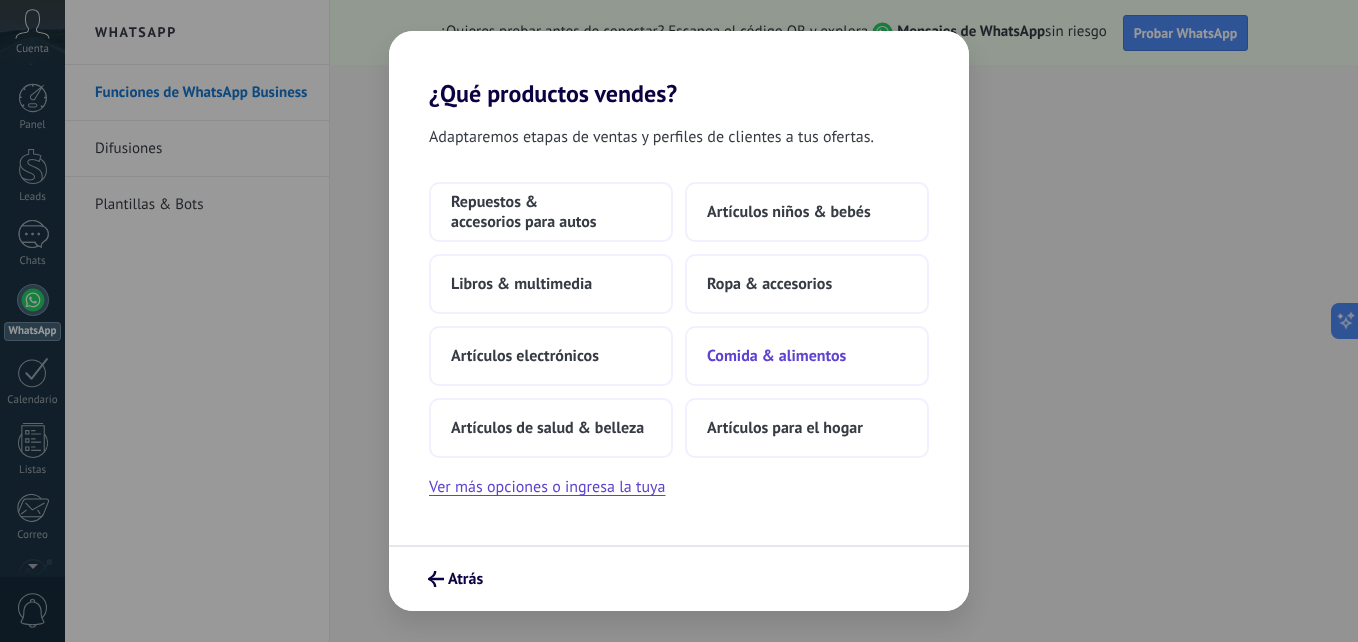 click on "Comida & alimentos" at bounding box center [551, 212] 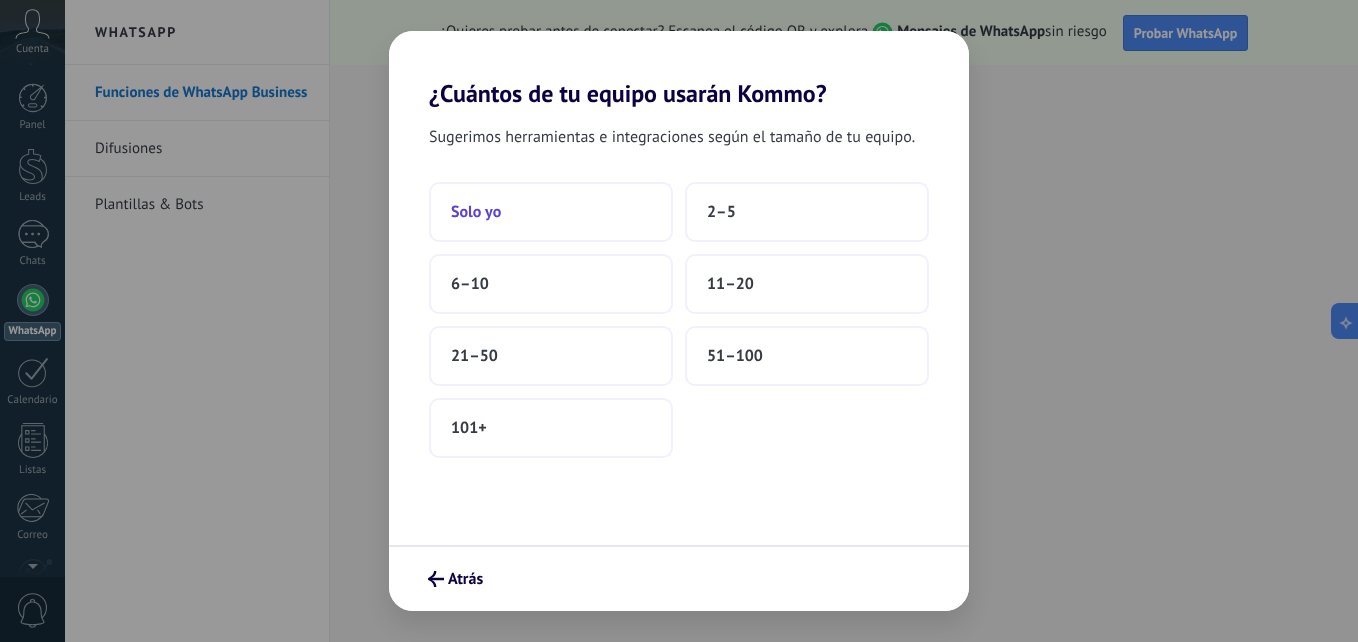 click on "Solo yo" at bounding box center [551, 212] 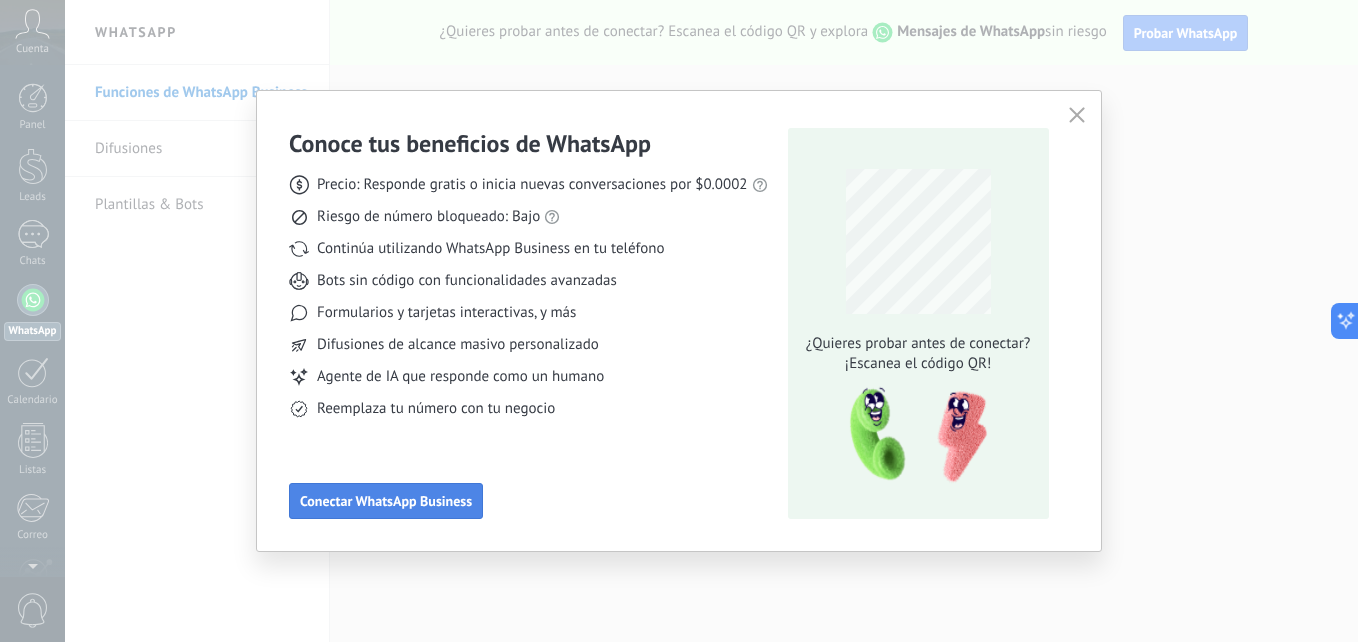 drag, startPoint x: 367, startPoint y: 514, endPoint x: 377, endPoint y: 506, distance: 12.806249 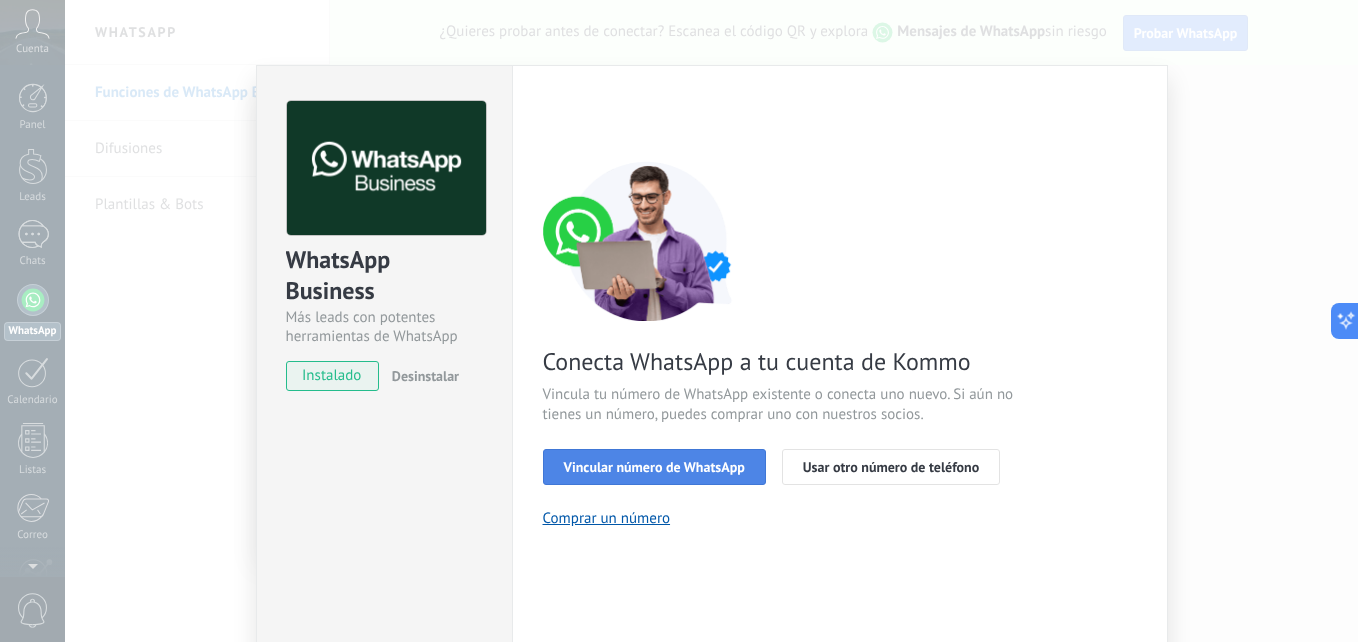 click on "Vincular número de WhatsApp" at bounding box center (654, 467) 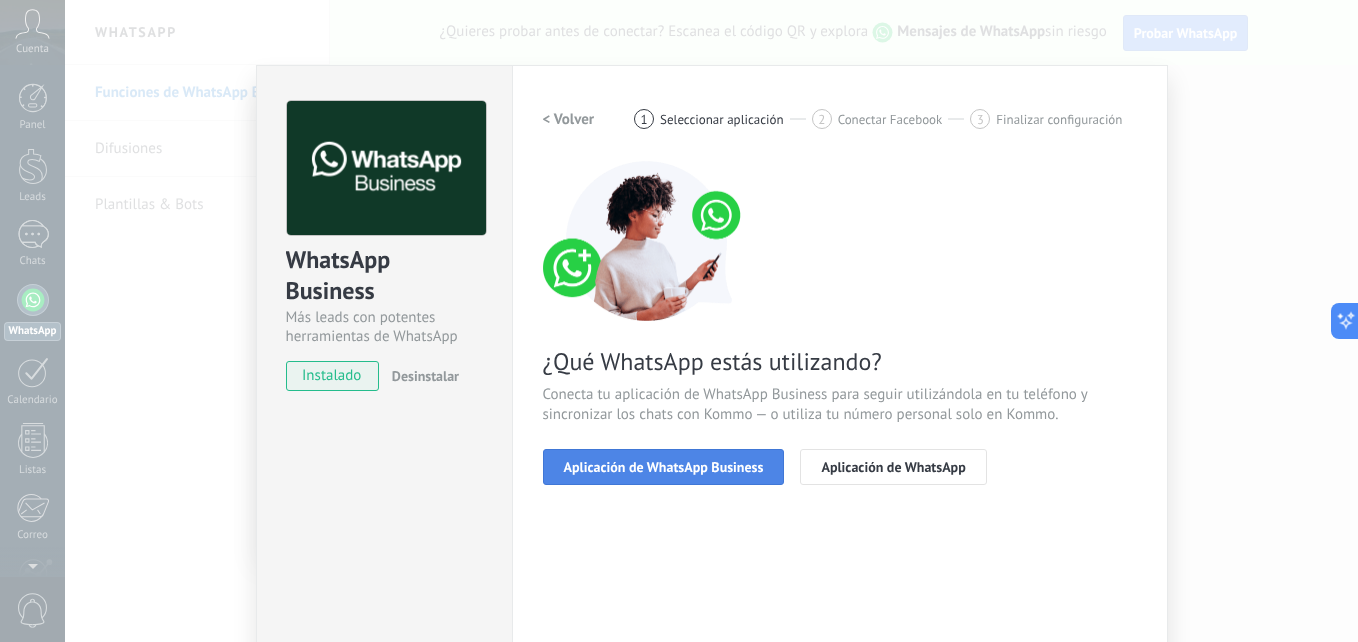 click on "Aplicación de WhatsApp Business" at bounding box center [664, 467] 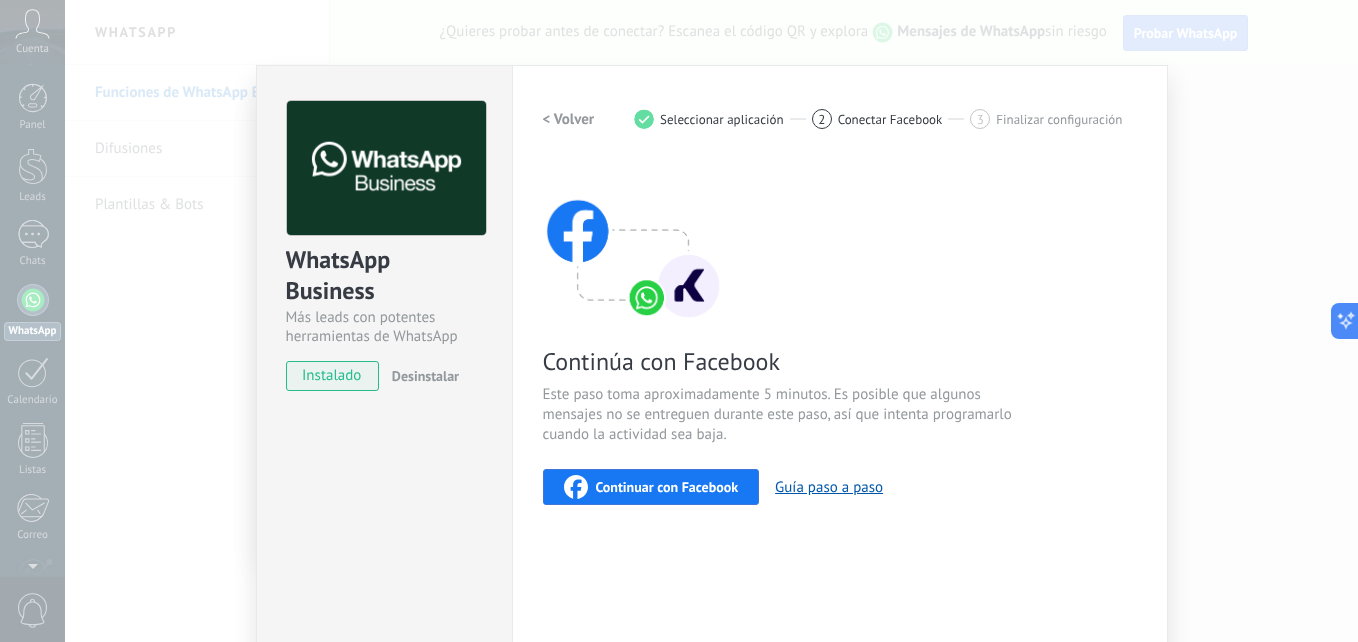 click on "WhatsApp Business Más leads con potentes herramientas de WhatsApp instalado Desinstalar ¿Quieres probar la integración primero?   Escanea el código QR   para ver cómo funciona. Configuraciones Autorizaciones This tab logs the users who have granted integration access to this account. If you want to to remove a user's ability to send requests to the account on behalf of this integration, you can revoke access. If access is revoked from all users, the integration will stop working. This app is installed, but no one has given it access yet. WhatsApp Cloud API más _:  Guardar < Volver 1 Seleccionar aplicación 2 Conectar Facebook  3 Finalizar configuración Continúa con Facebook Este paso toma aproximadamente 5 minutos. Es posible que algunos mensajes no se entreguen durante este paso, así que intenta programarlo cuando la actividad sea baja. Continuar con Facebook Guía paso a paso ¿Necesitas ayuda?" at bounding box center (711, 321) 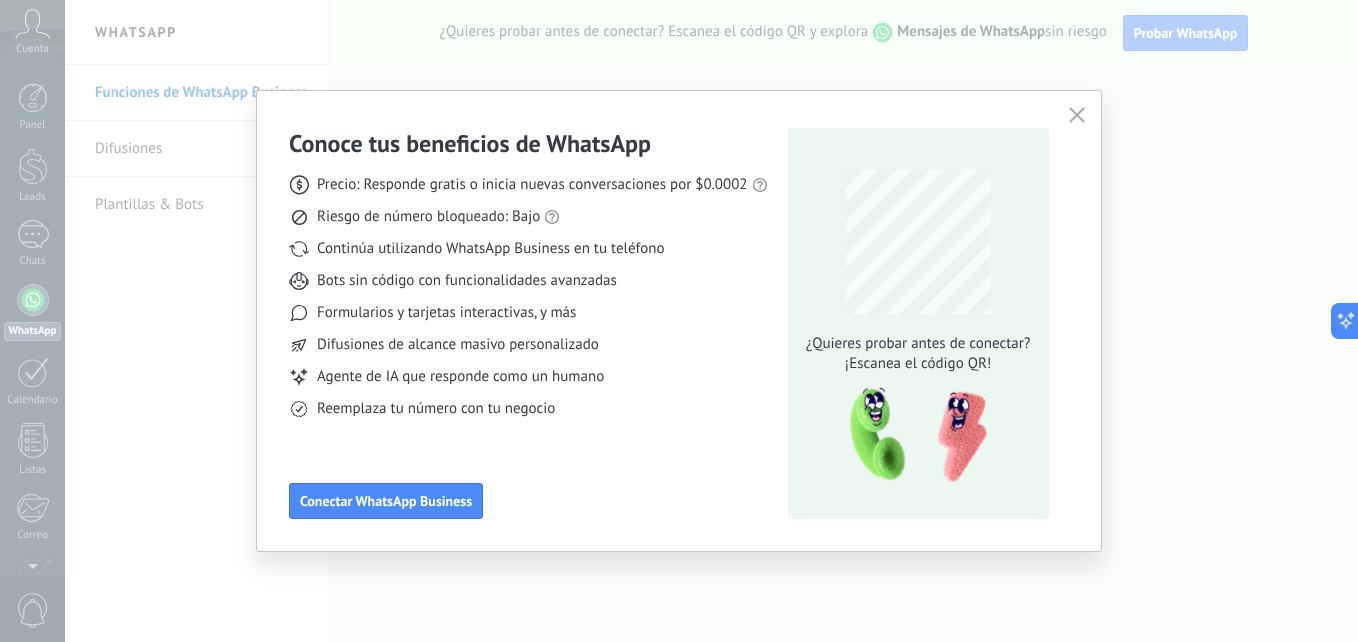 click on "Conoce tus beneficios de WhatsApp Precio: Responde gratis o inicia nuevas conversaciones por $0.0002 Riesgo de número bloqueado: Bajo Continúa utilizando WhatsApp Business en tu teléfono Bots sin código con funcionalidades avanzadas Formularios y tarjetas interactivas, y más Difusiones de alcance masivo personalizado Agente de IA que responde como un humano Reemplaza tu número con tu negocio Conectar WhatsApp Business ¿Quieres probar antes de conectar? ¡Escanea el código QR!" at bounding box center (679, 321) 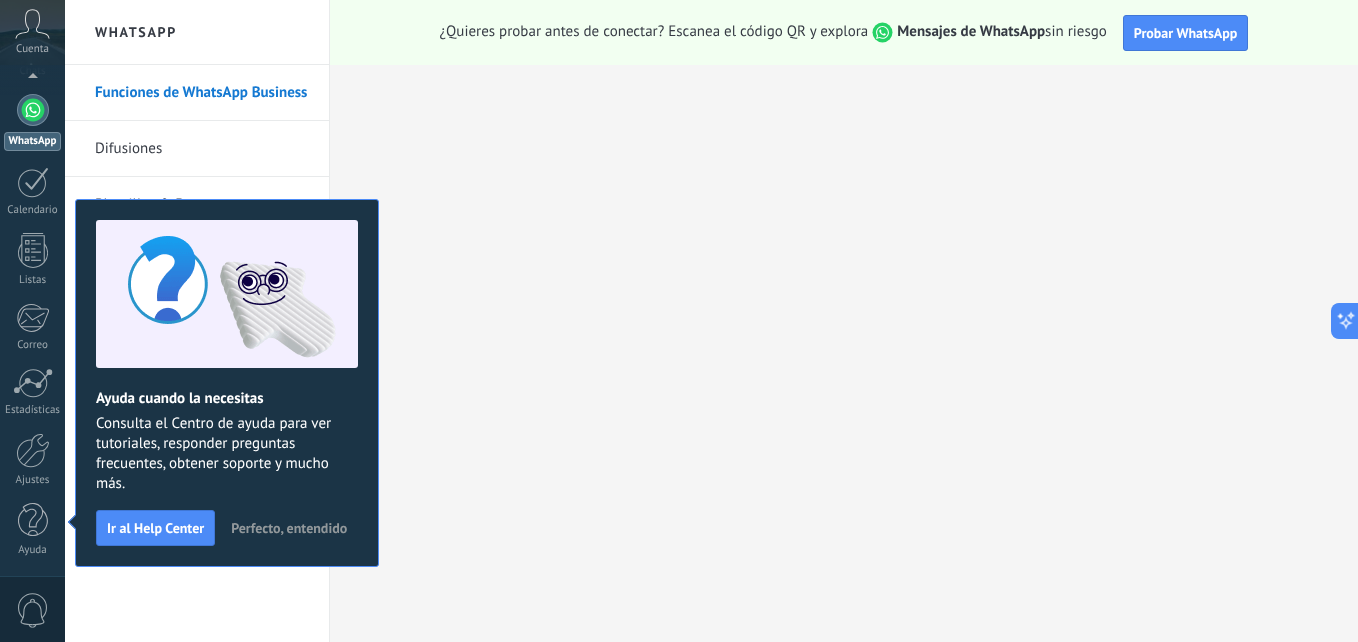 scroll, scrollTop: 0, scrollLeft: 0, axis: both 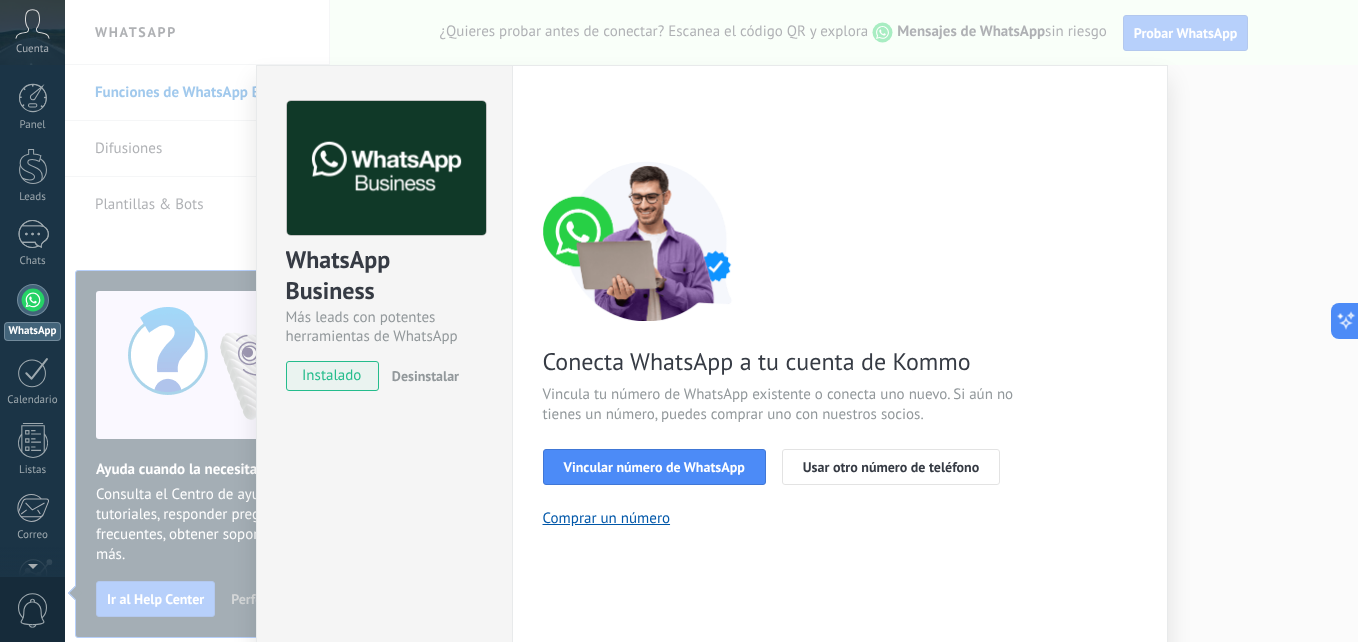 click at bounding box center [33, 300] 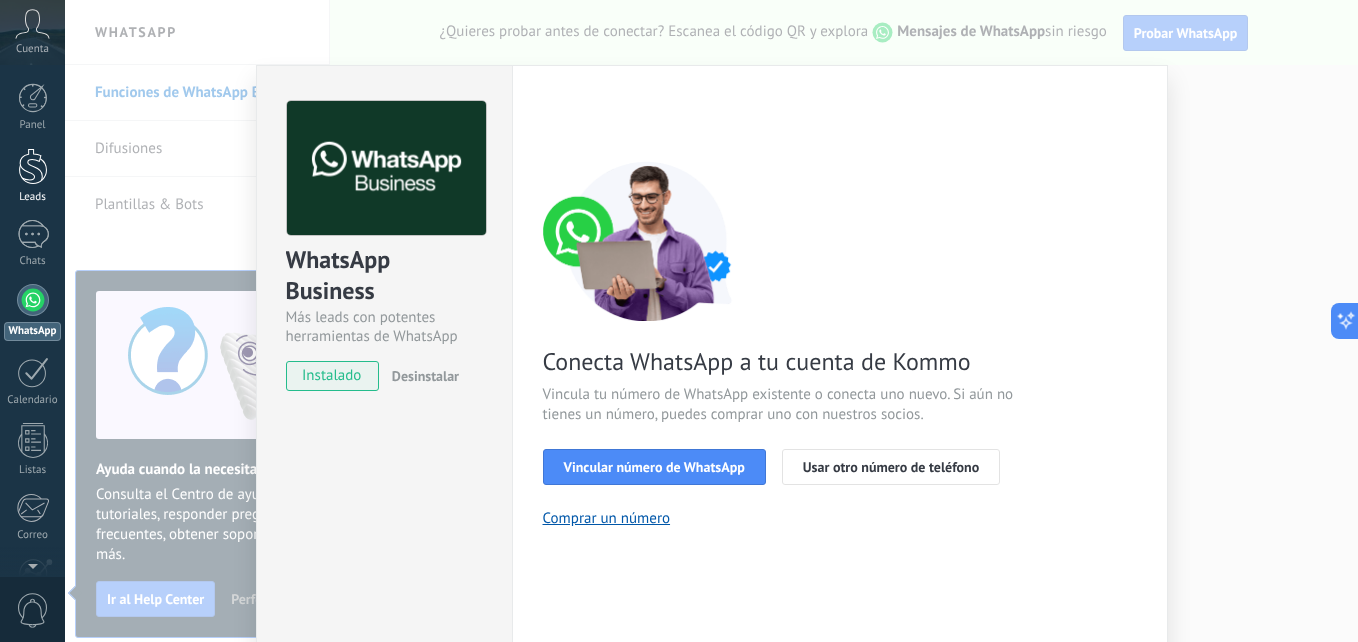 click at bounding box center (33, 166) 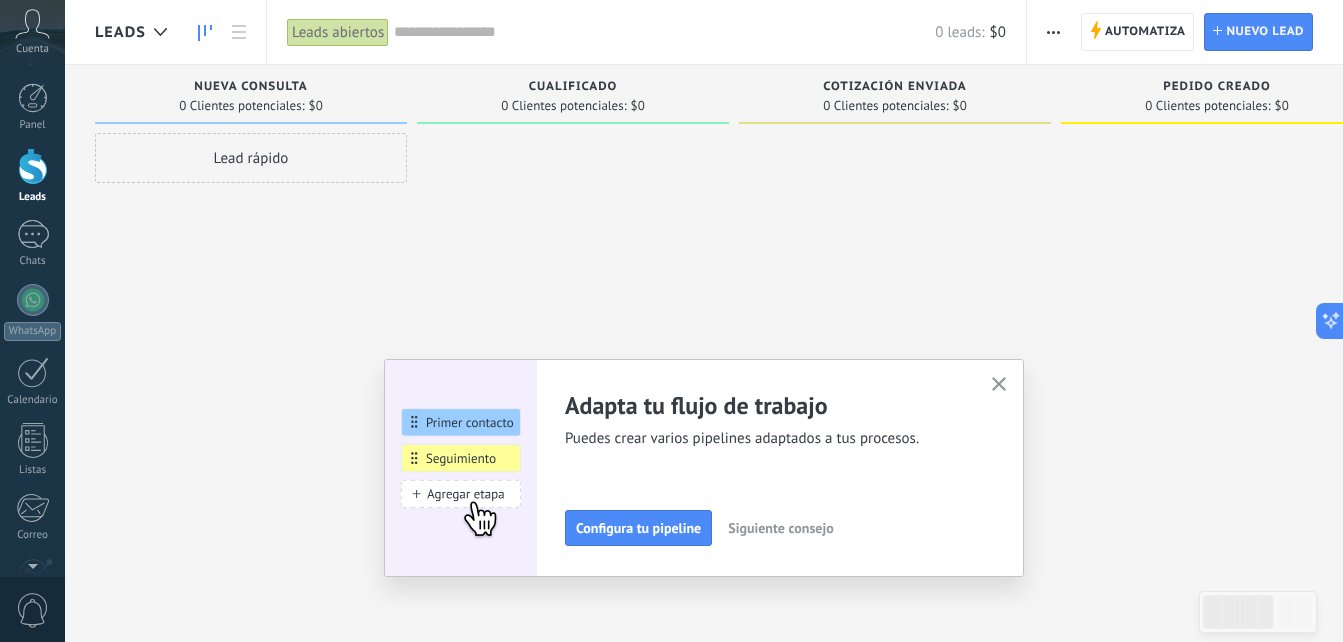 click at bounding box center (999, 384) 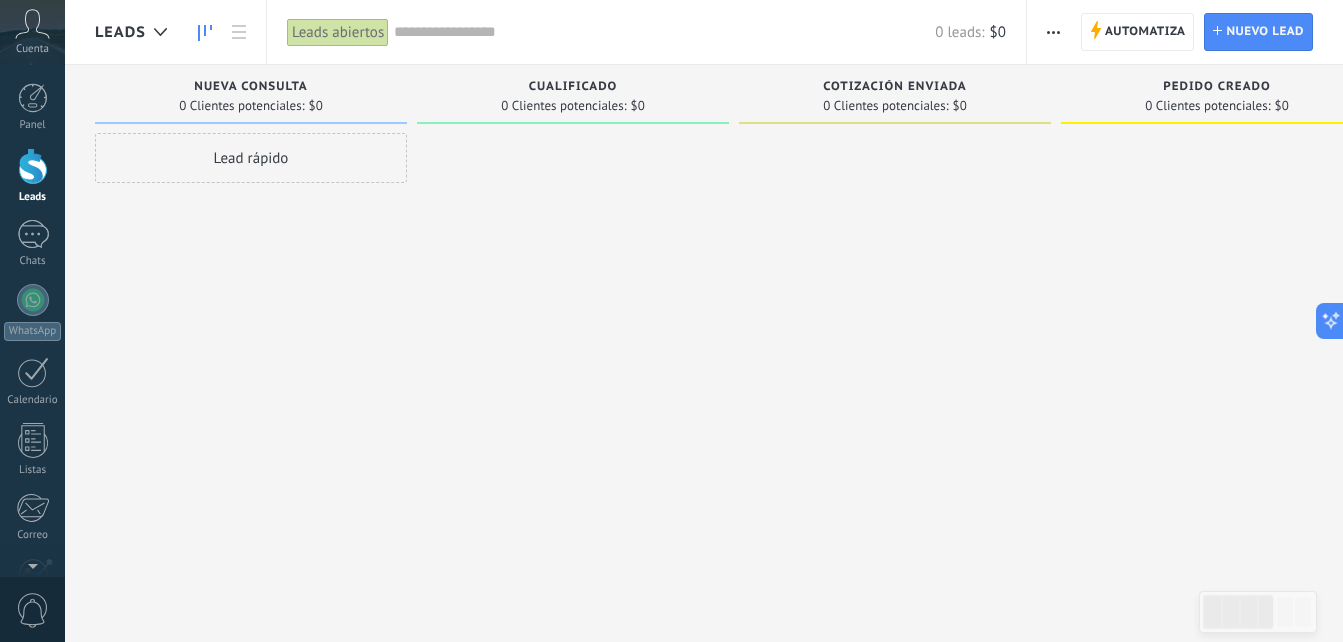 click at bounding box center [32, 24] 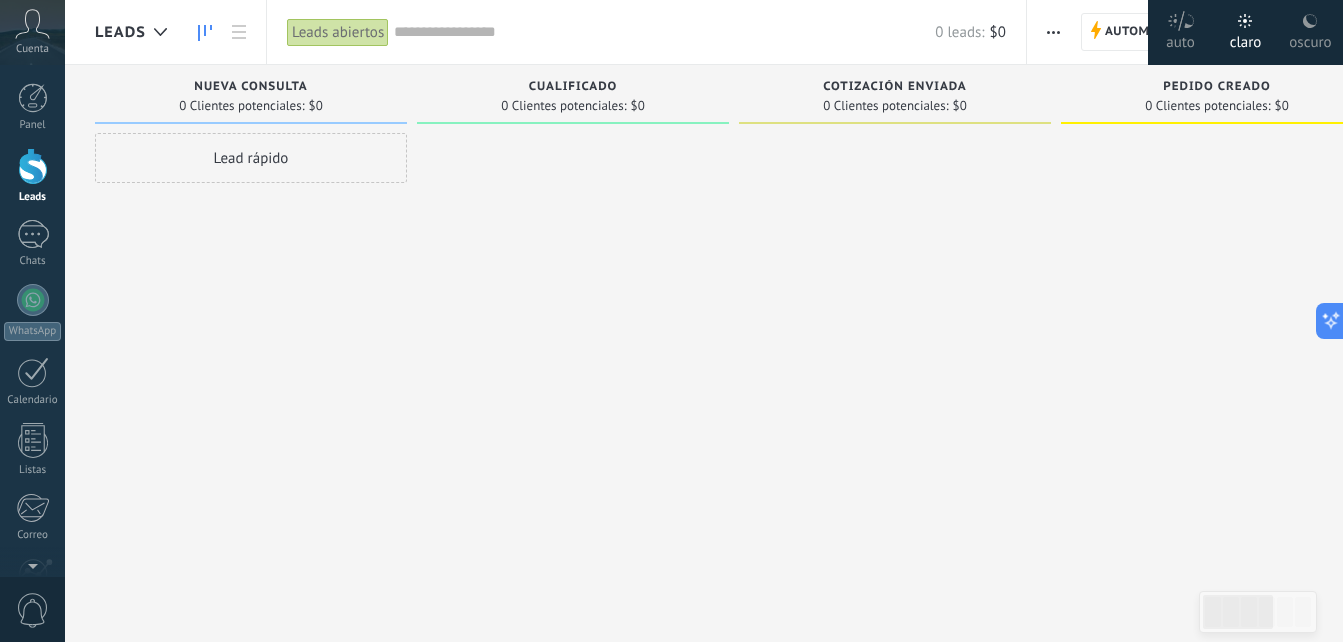 click at bounding box center [32, 24] 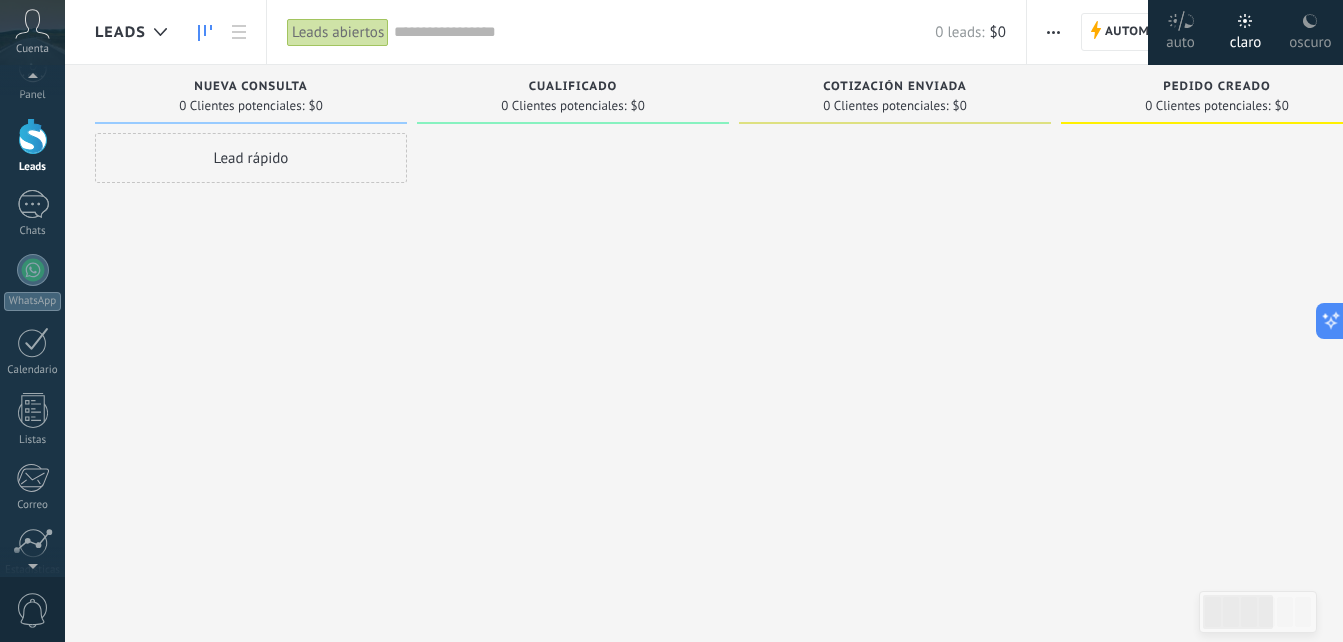 scroll, scrollTop: 0, scrollLeft: 0, axis: both 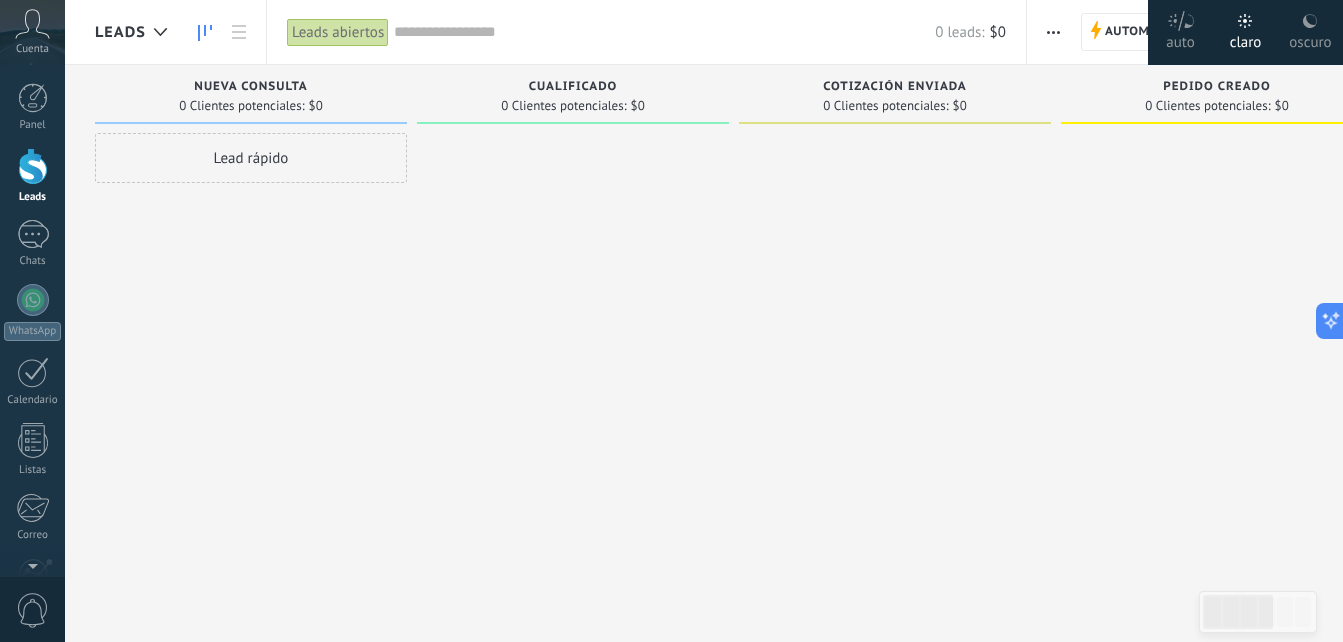 click on "Cuenta" at bounding box center (32, 32) 